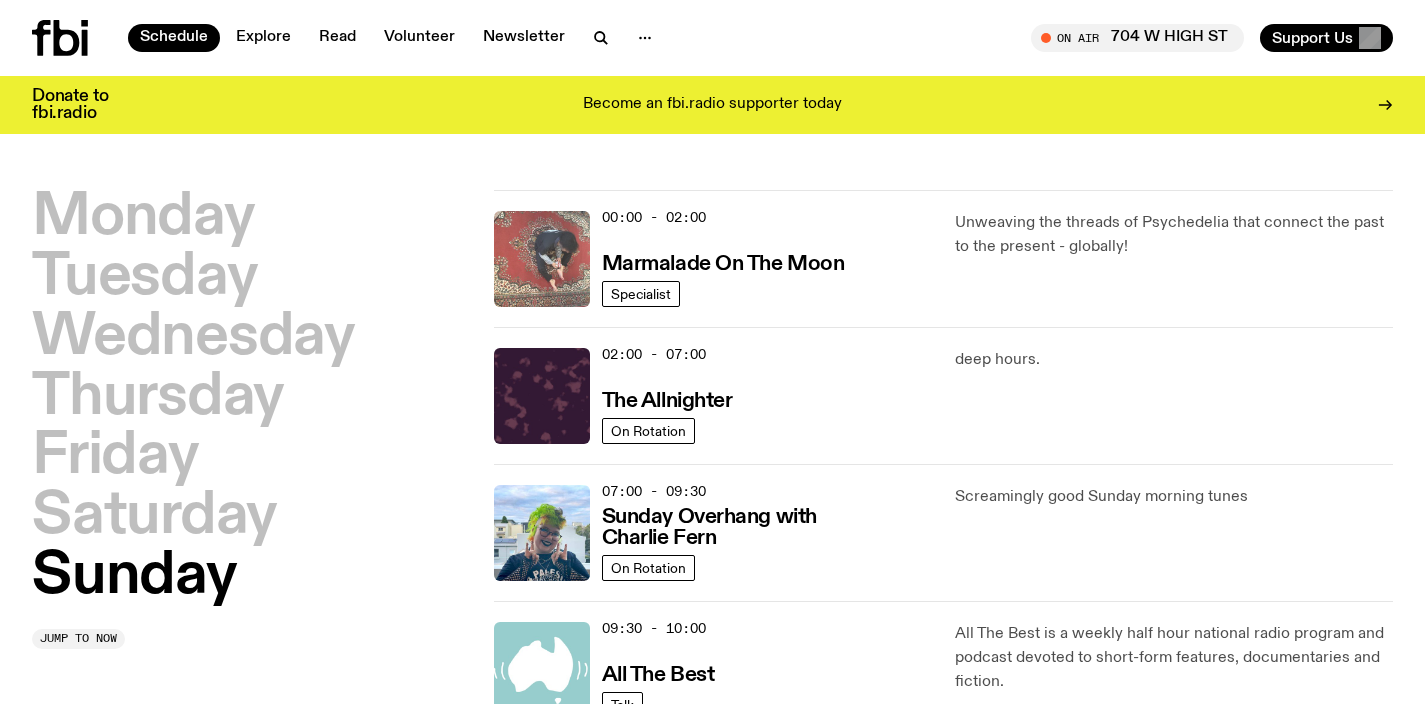 scroll, scrollTop: 0, scrollLeft: 0, axis: both 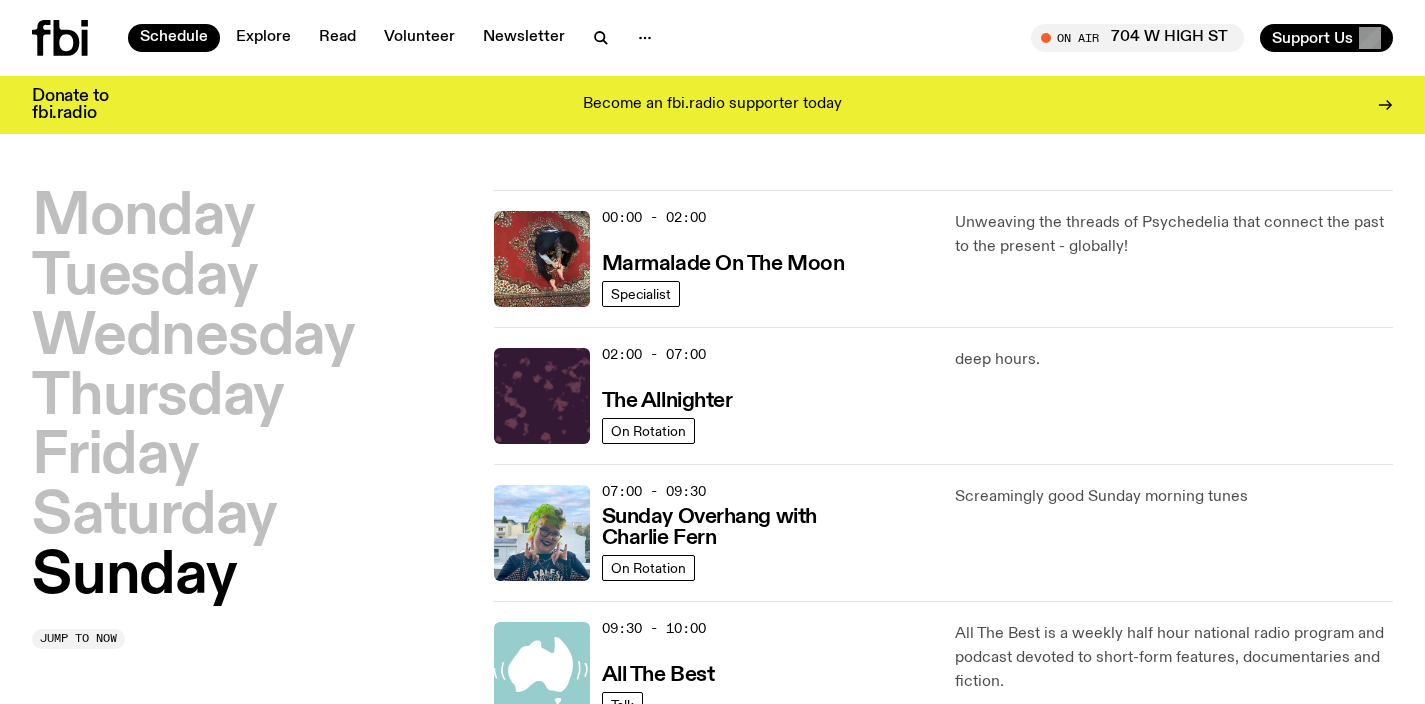 click on "Sunday" at bounding box center [134, 577] 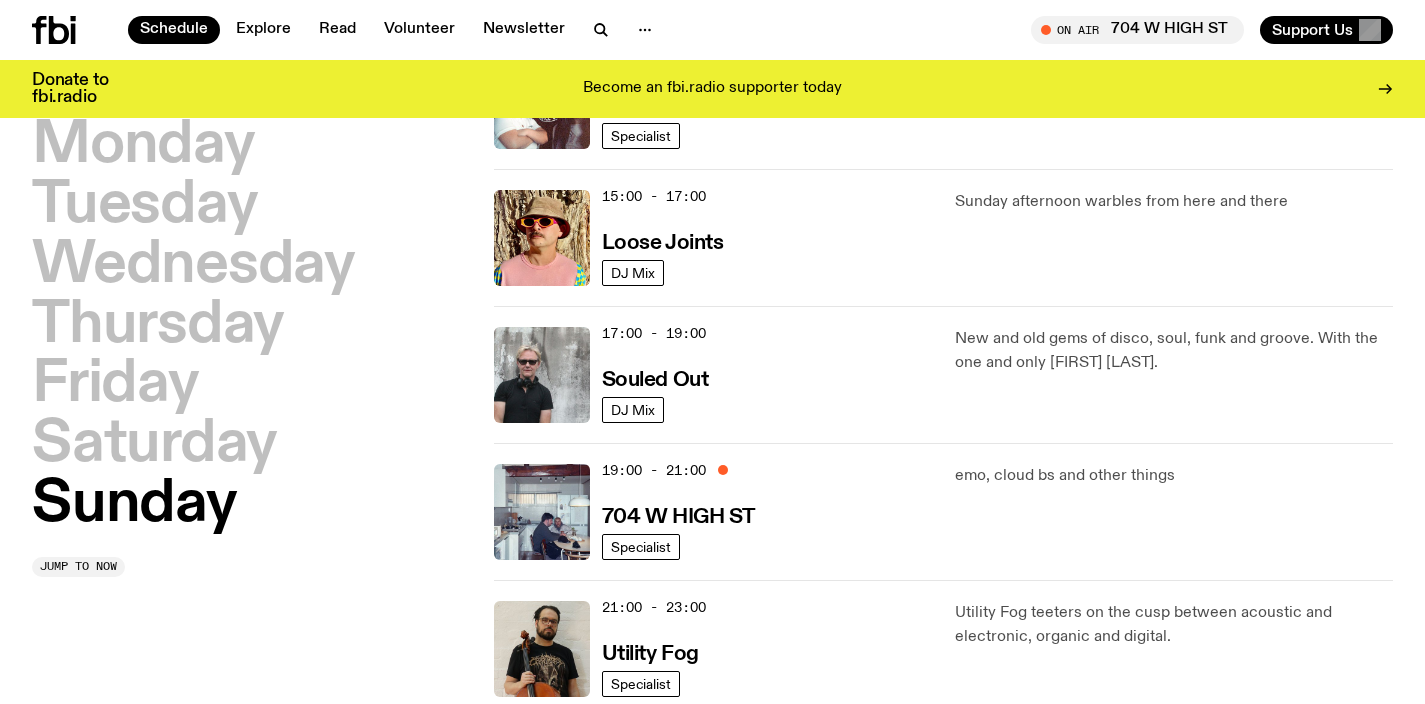 scroll, scrollTop: 1282, scrollLeft: 0, axis: vertical 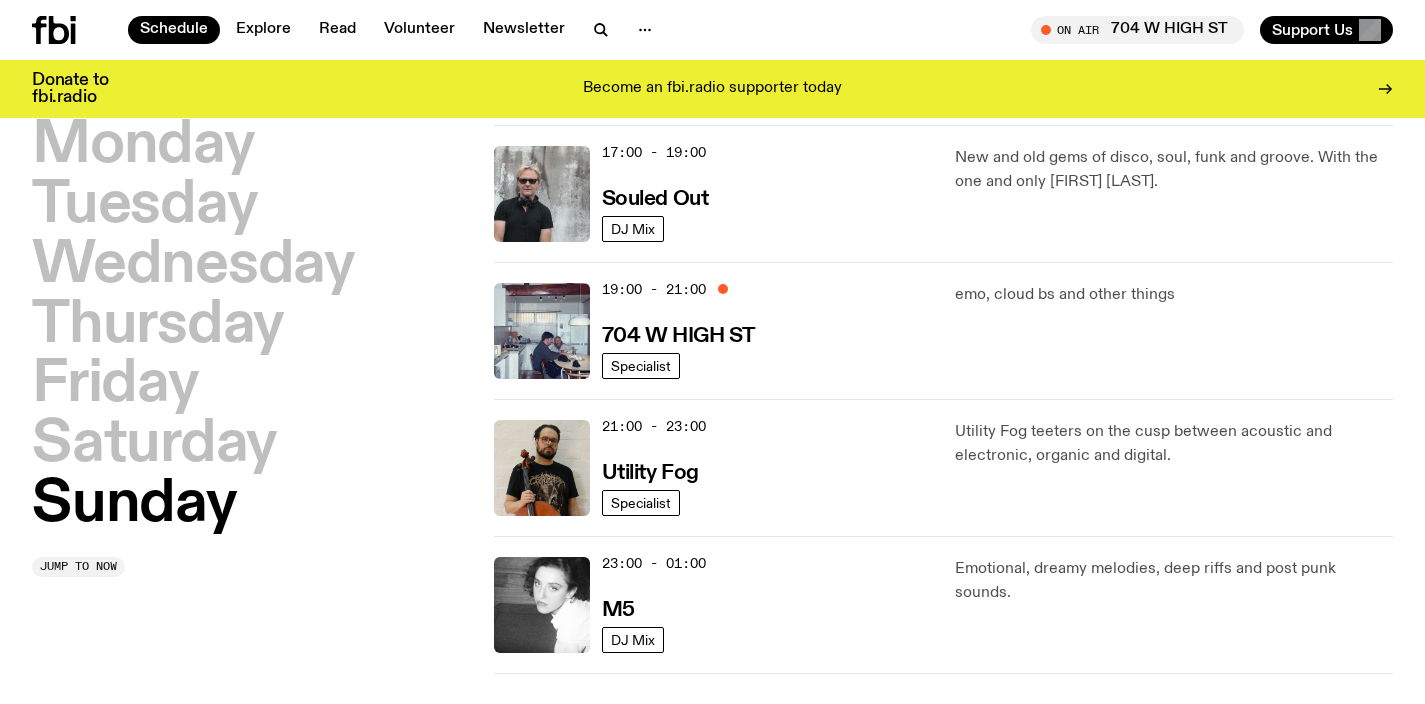click on "19:00 - 21:00 704 W HIGH ST" at bounding box center [767, 331] 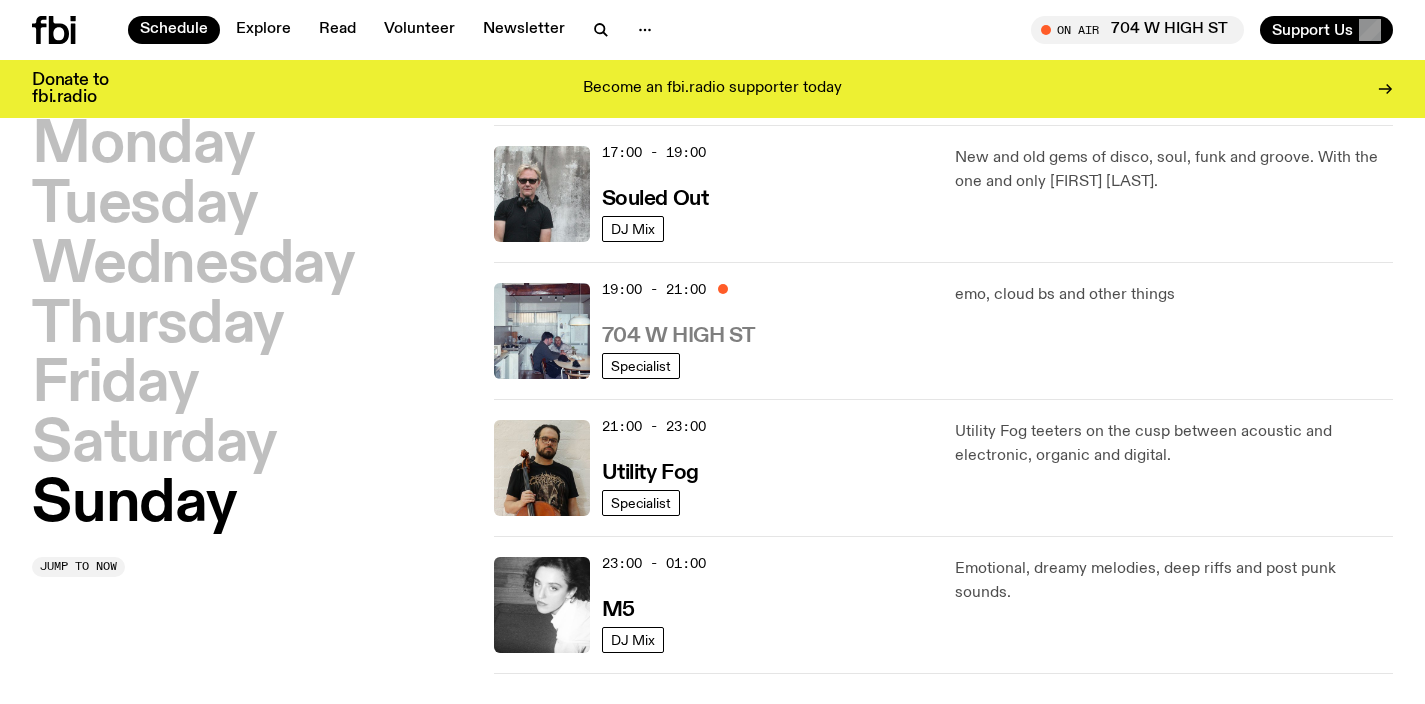 click on "704 W HIGH ST" at bounding box center [678, 336] 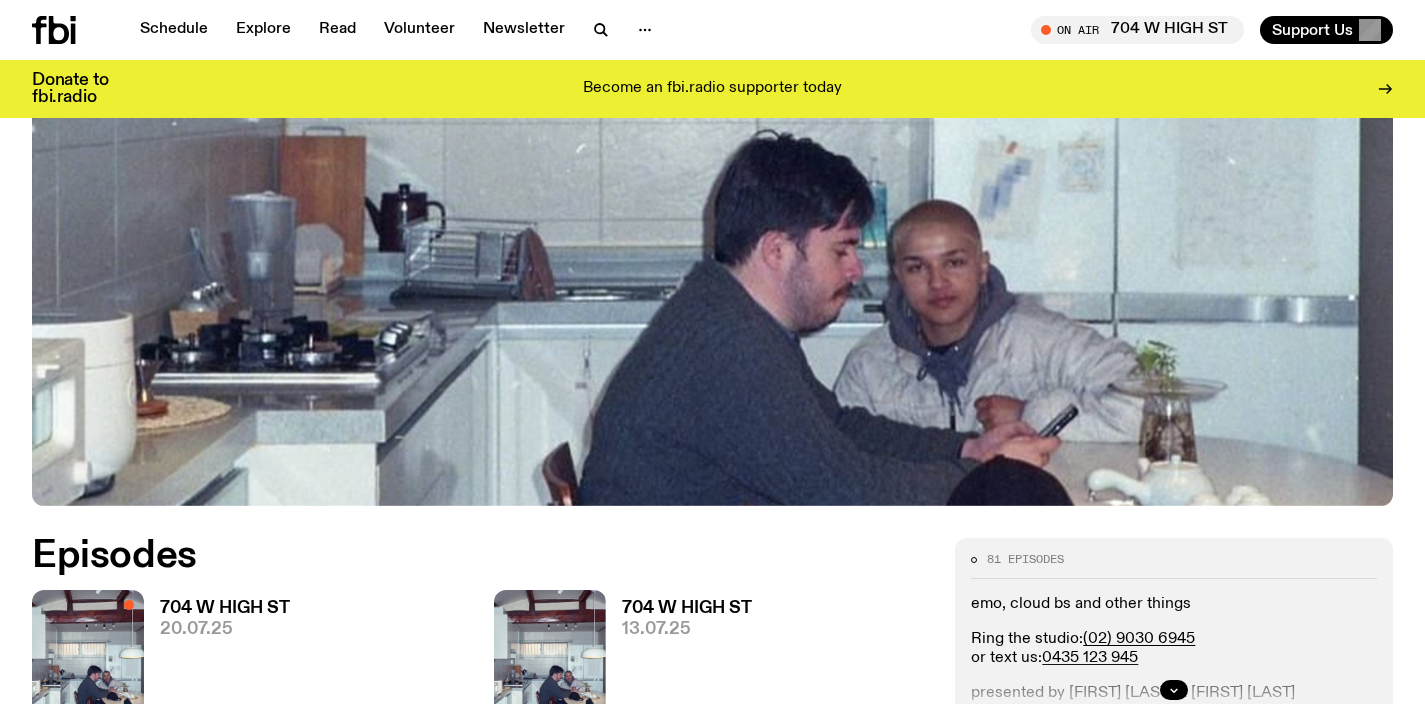 scroll, scrollTop: 875, scrollLeft: 0, axis: vertical 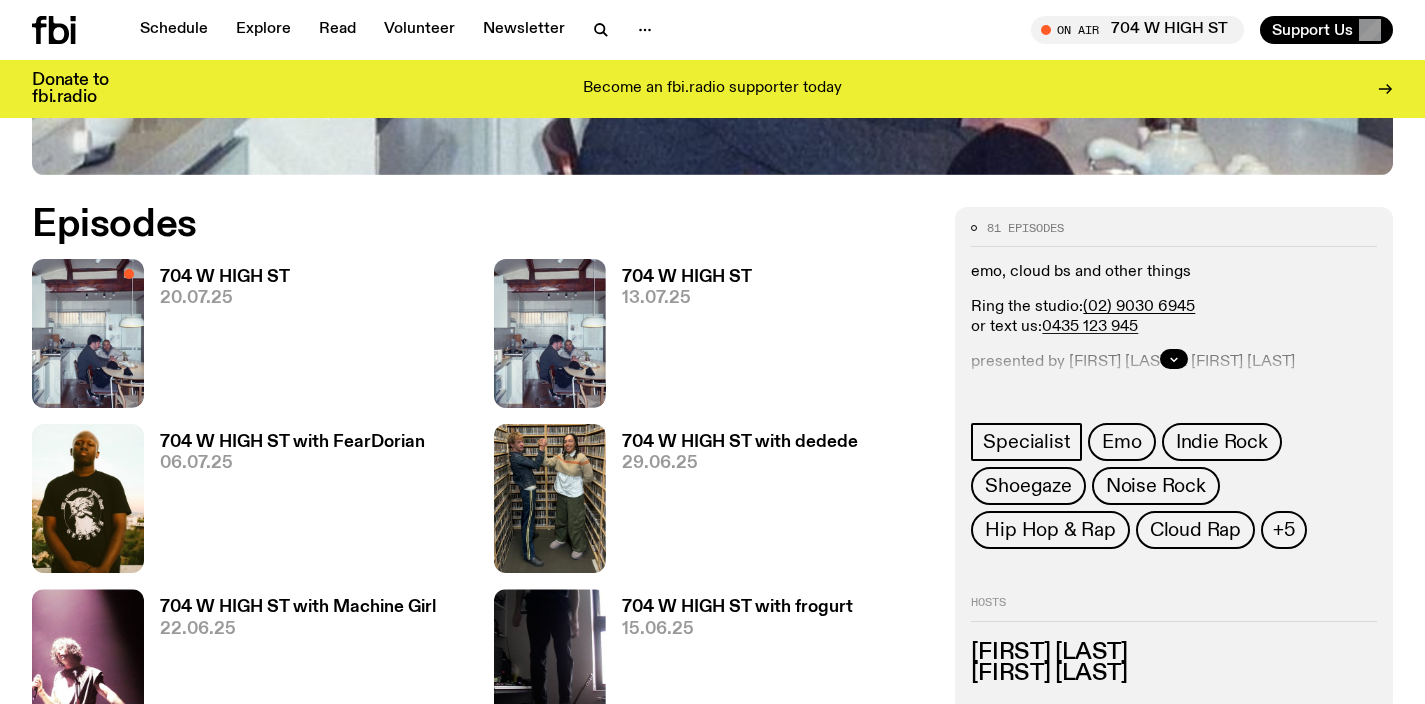 click on "704 W HIGH ST" at bounding box center (225, 277) 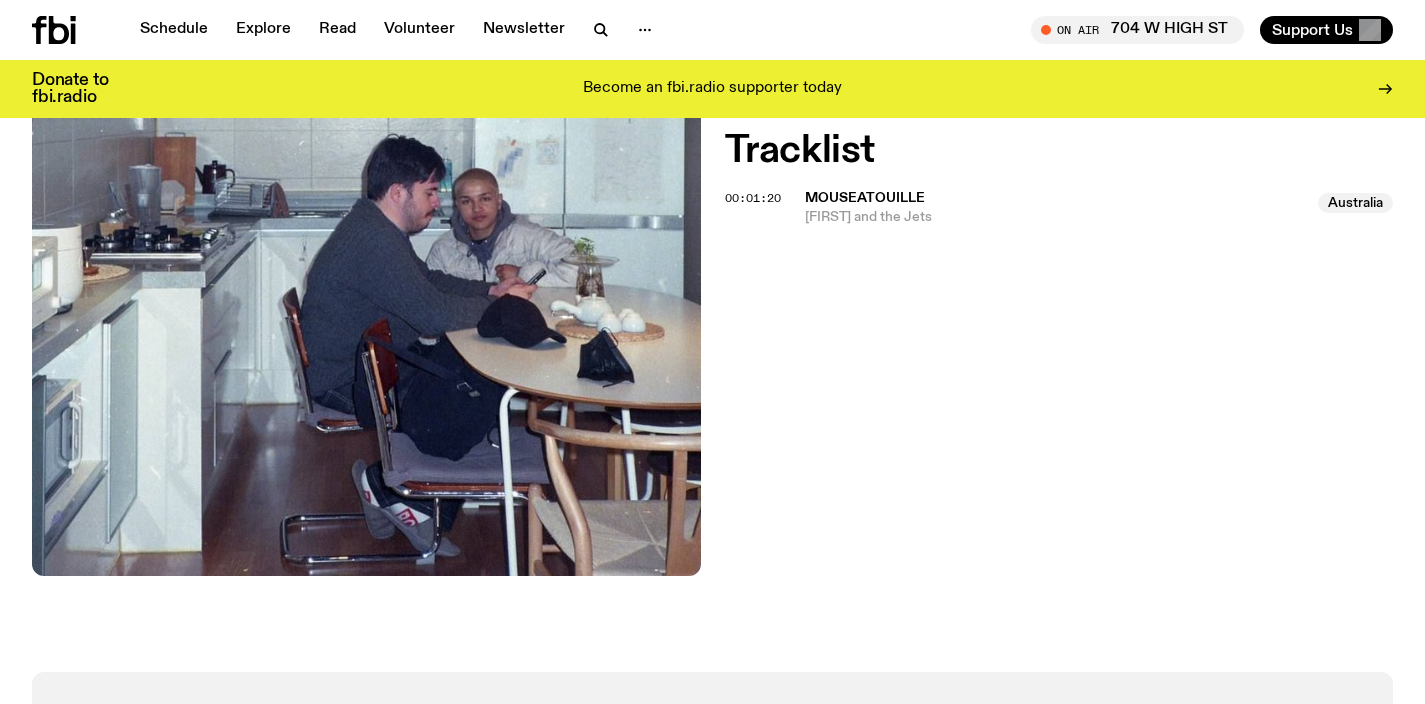 scroll, scrollTop: 529, scrollLeft: 0, axis: vertical 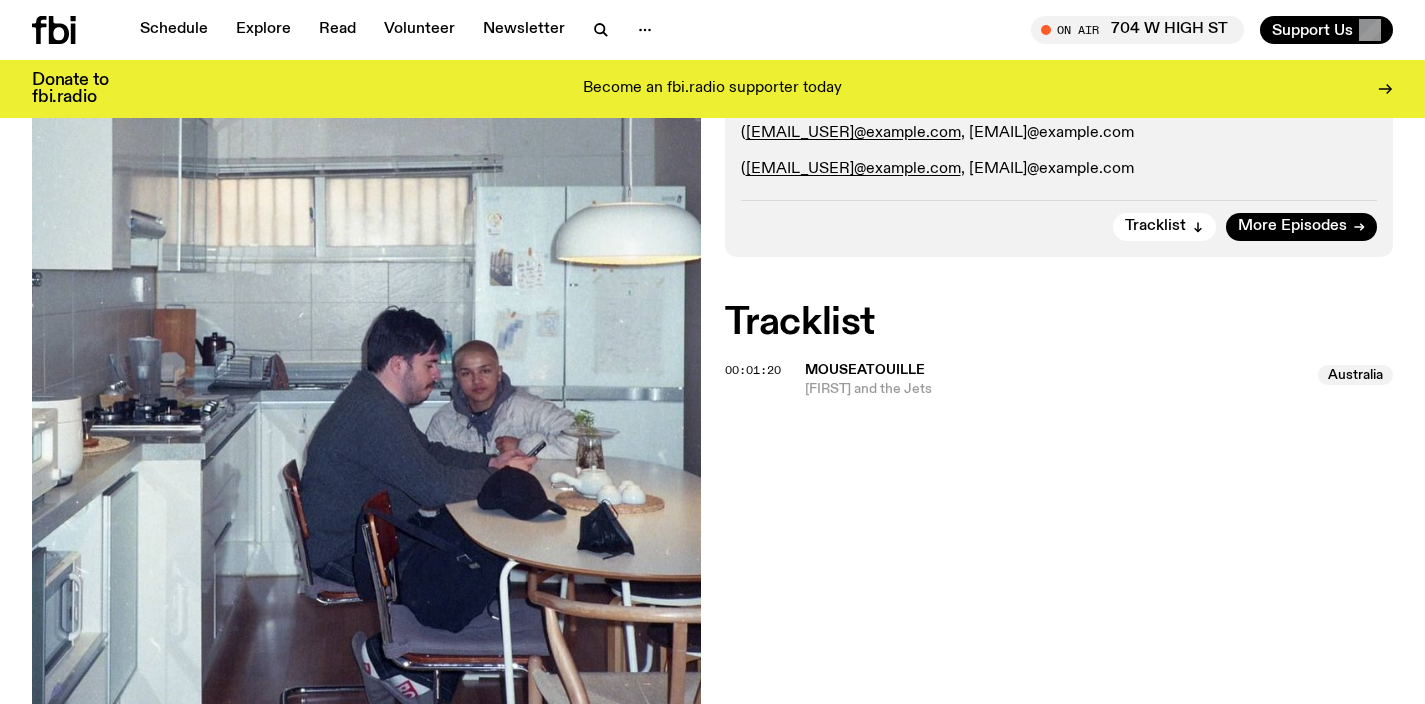 click on "Tracklist" at bounding box center [1059, 323] 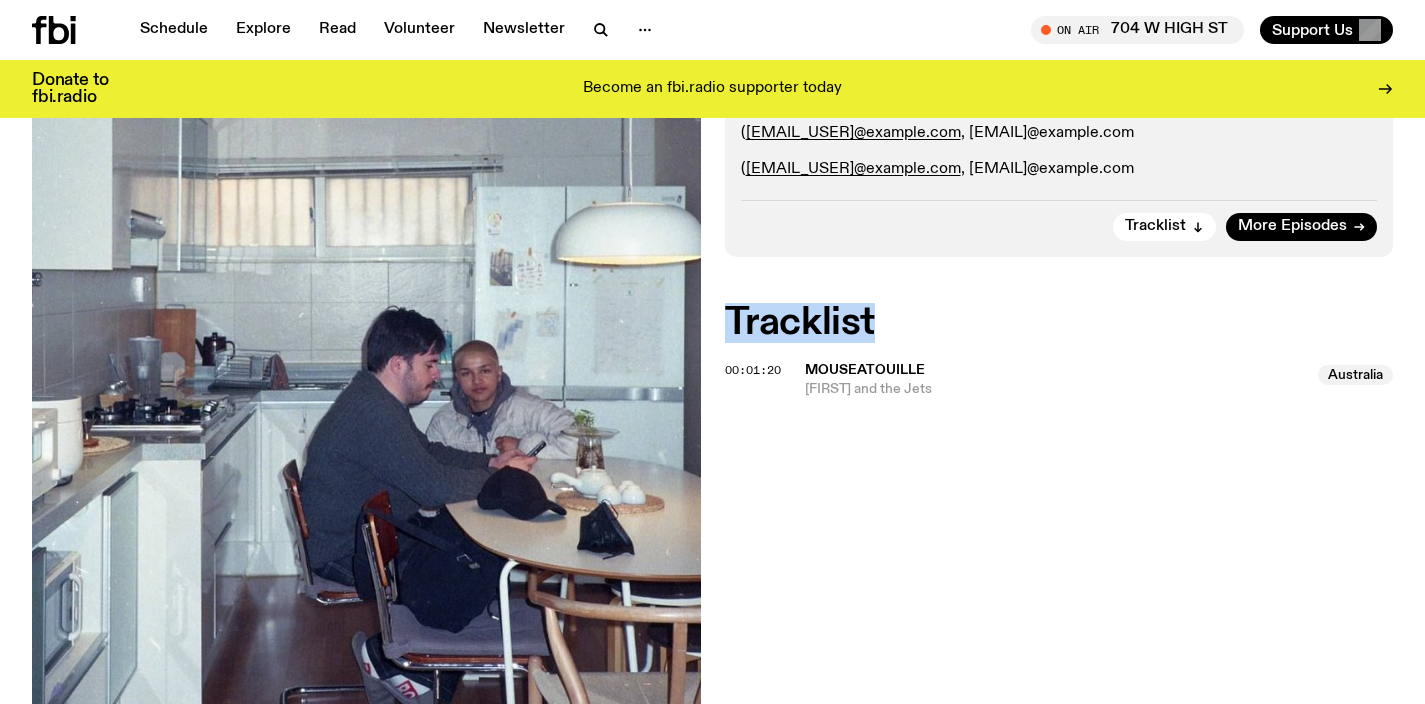 click on "Tracklist" at bounding box center [1059, 323] 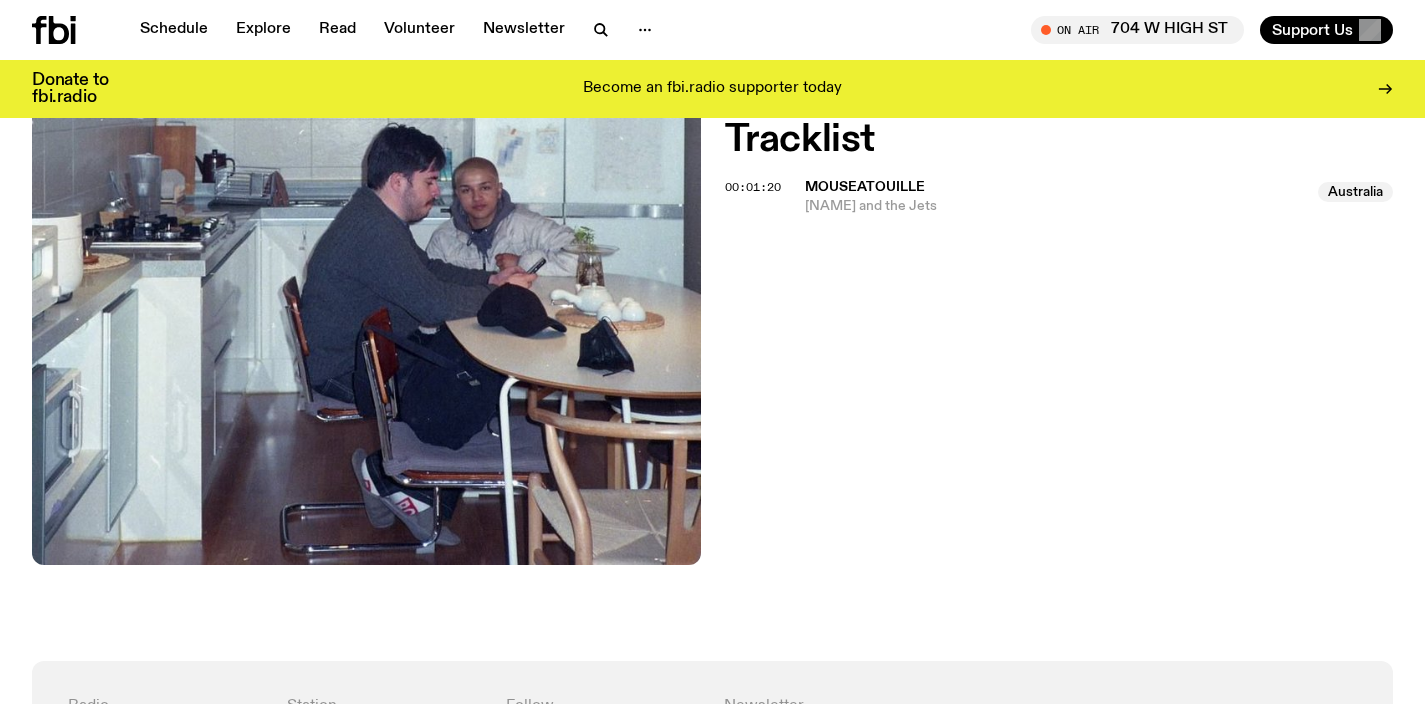 scroll, scrollTop: 667, scrollLeft: 0, axis: vertical 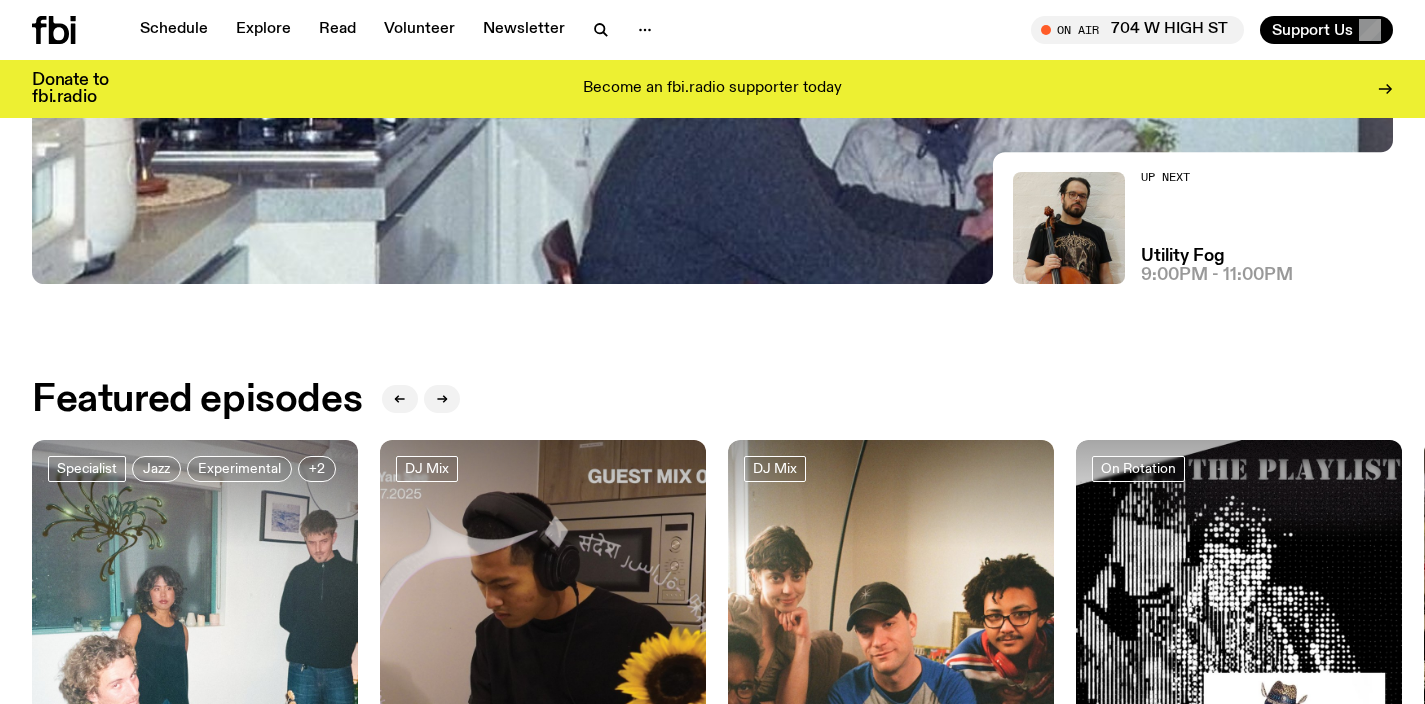 click 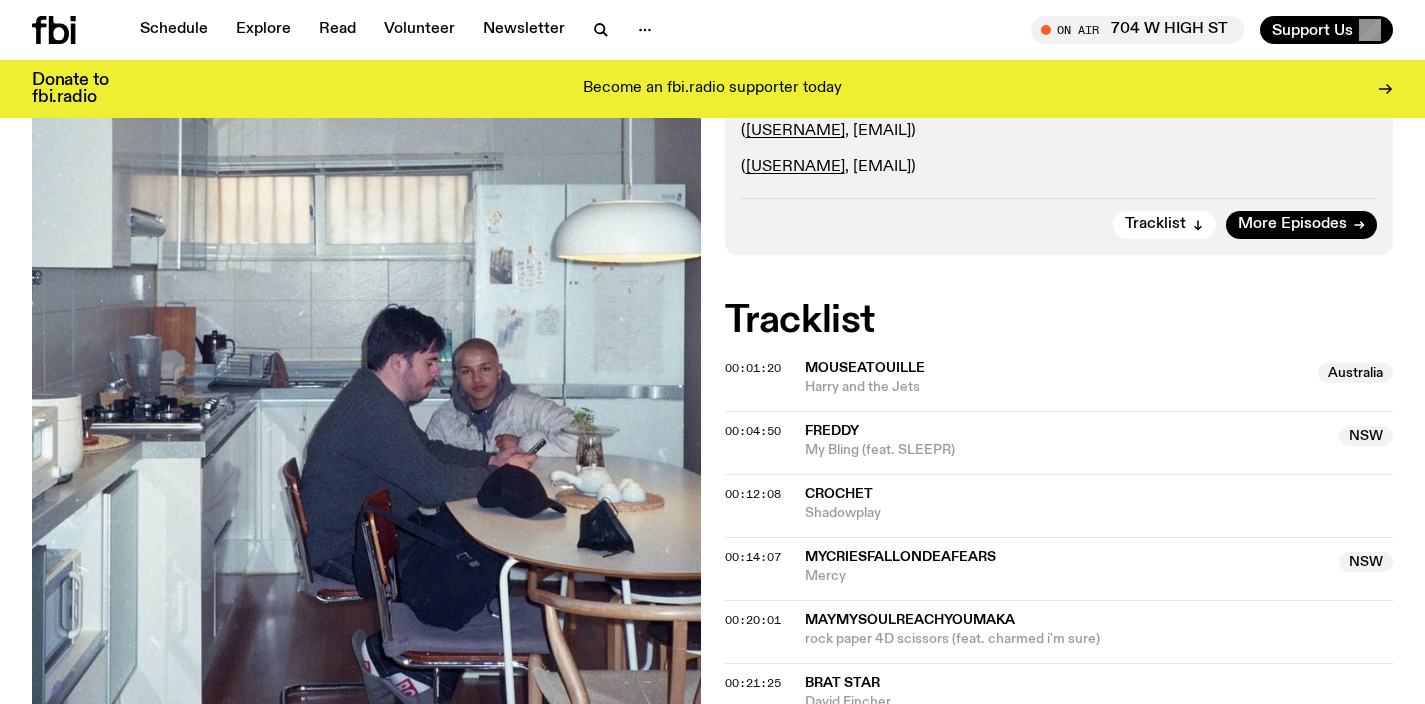 scroll, scrollTop: 772, scrollLeft: 0, axis: vertical 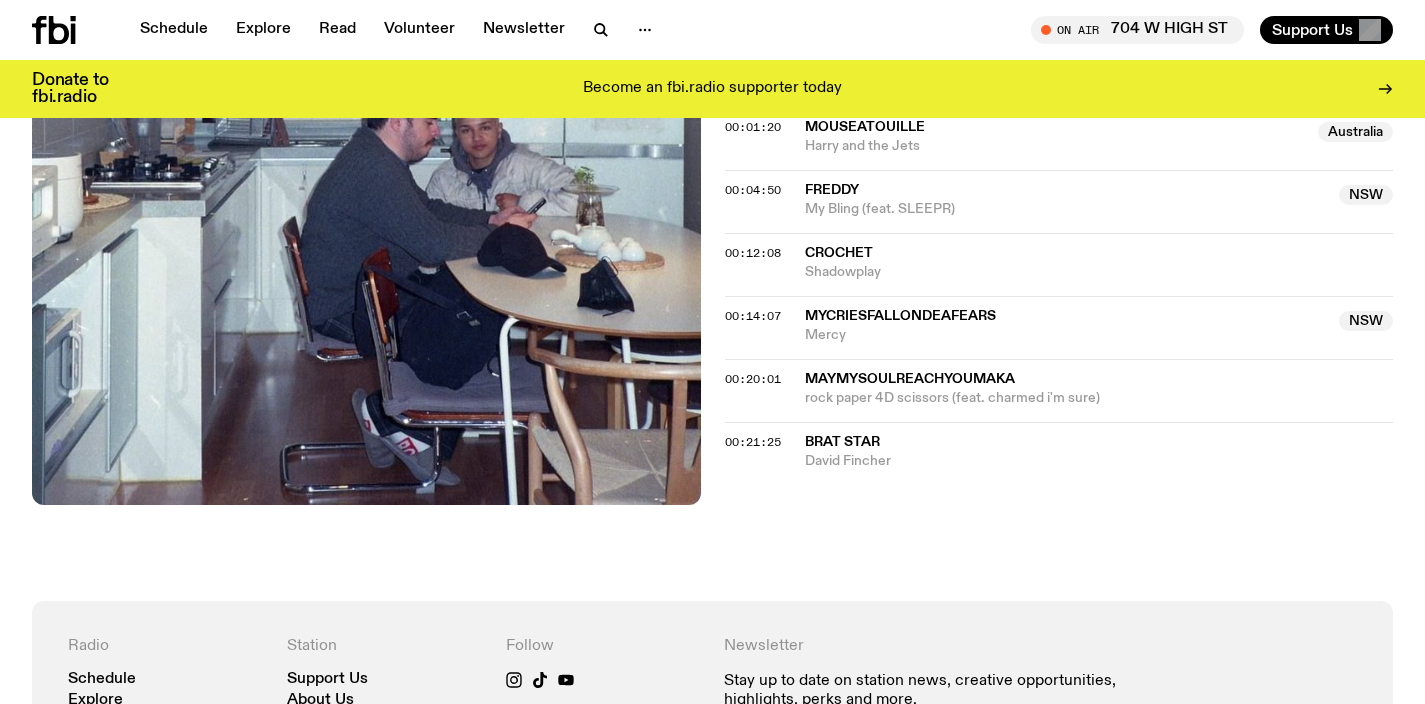 click on "On Air Now  Specialist emo, cloud bs and other things Ring the studio:  [PHONE] or text us:  [PHONE] presented by [FIRST] [LAST] ( [USERNAME] , [EMAIL]) ( [USERNAME] , [EMAIL]) Tracklist More Episodes Tracklist 00:01:20 Mouseatouille  Australia  Harry and the Jets  Australia  00:04:50 FREDDY  NSW  My Bling (feat. SLEEPR)  NSW  00:12:08 Crochet Shadowplay 00:14:07 mycriesfallondeafears  NSW  Mercy  NSW  00:20:01 maymysoulreachyoumaka rock paper 4D scissors (feat. charmed i'm sure) 00:21:25 Brat Star David Fincher" 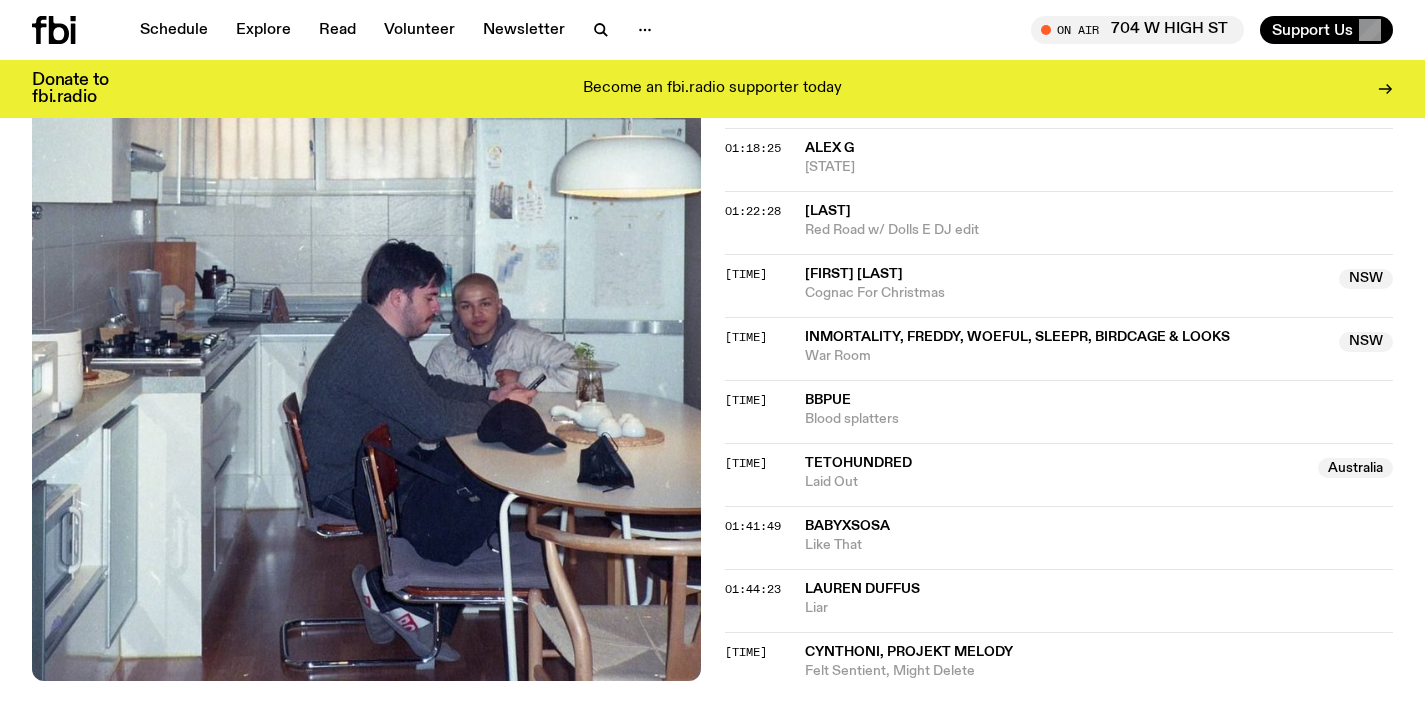 scroll, scrollTop: 1936, scrollLeft: 0, axis: vertical 